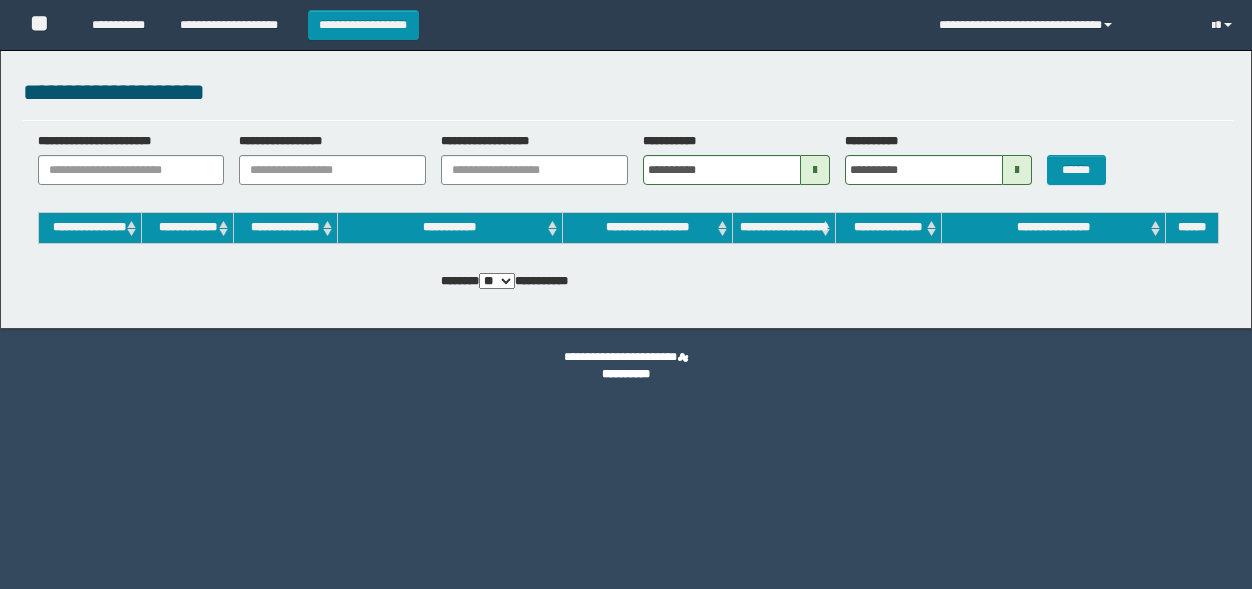 scroll, scrollTop: 0, scrollLeft: 0, axis: both 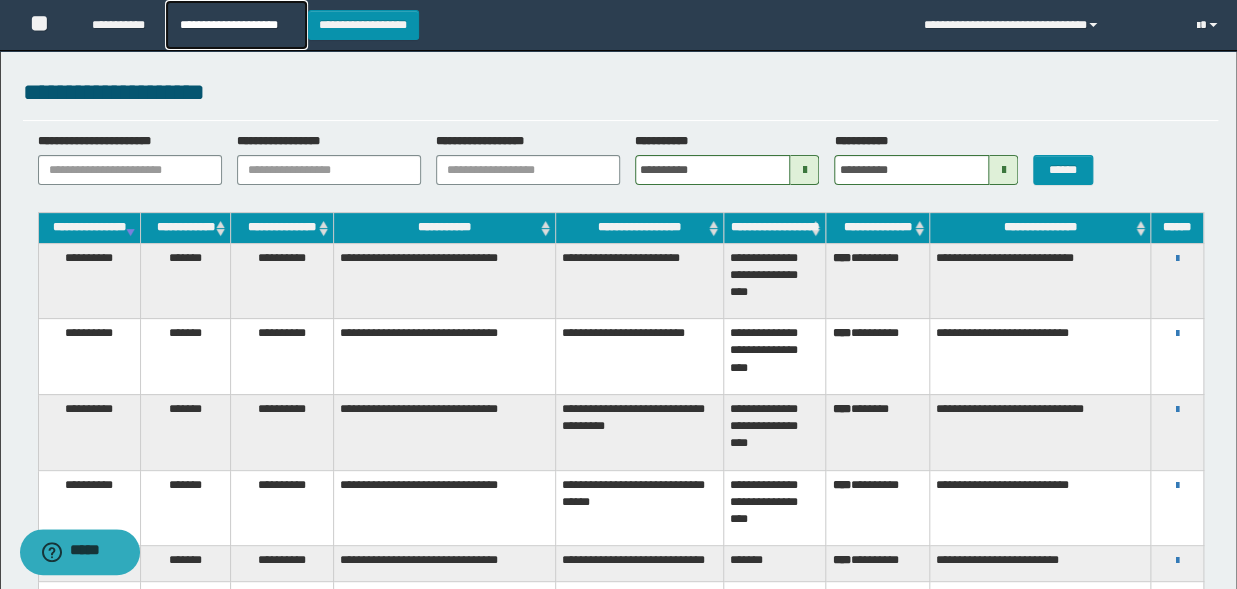 click on "**********" at bounding box center [236, 25] 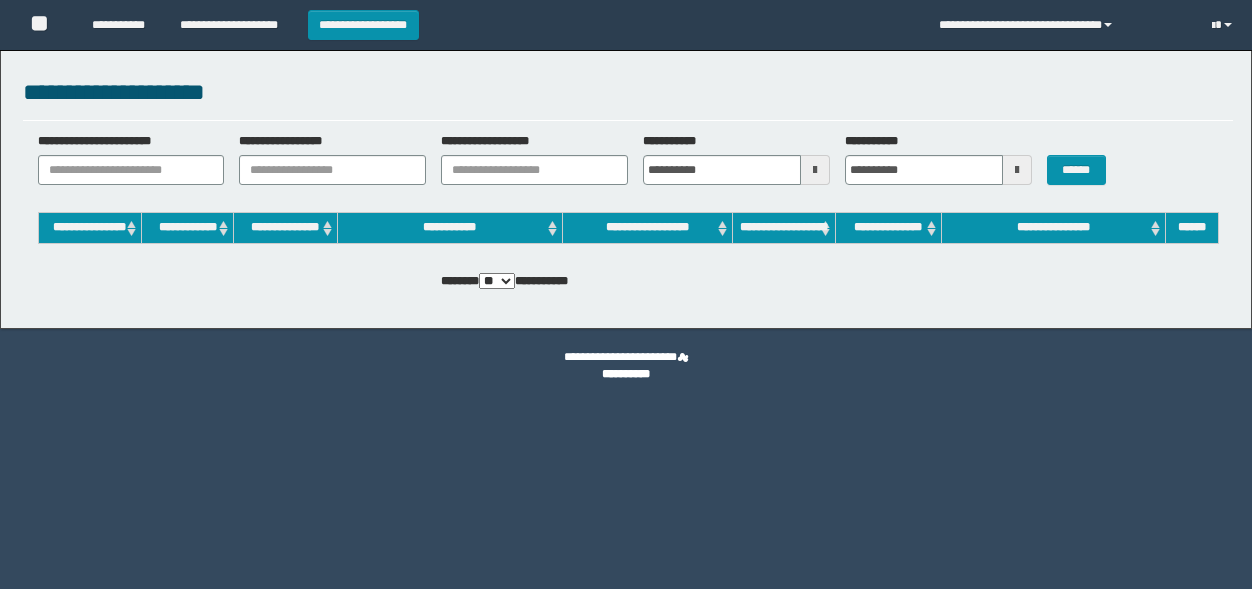 scroll, scrollTop: 0, scrollLeft: 0, axis: both 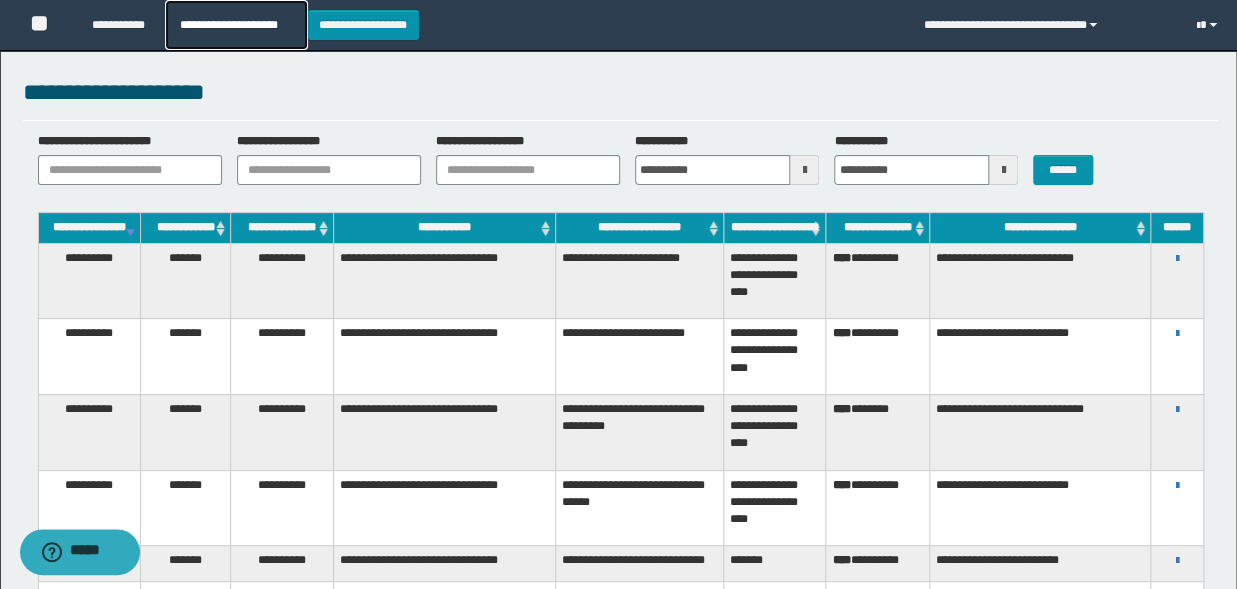 click on "**********" at bounding box center [236, 25] 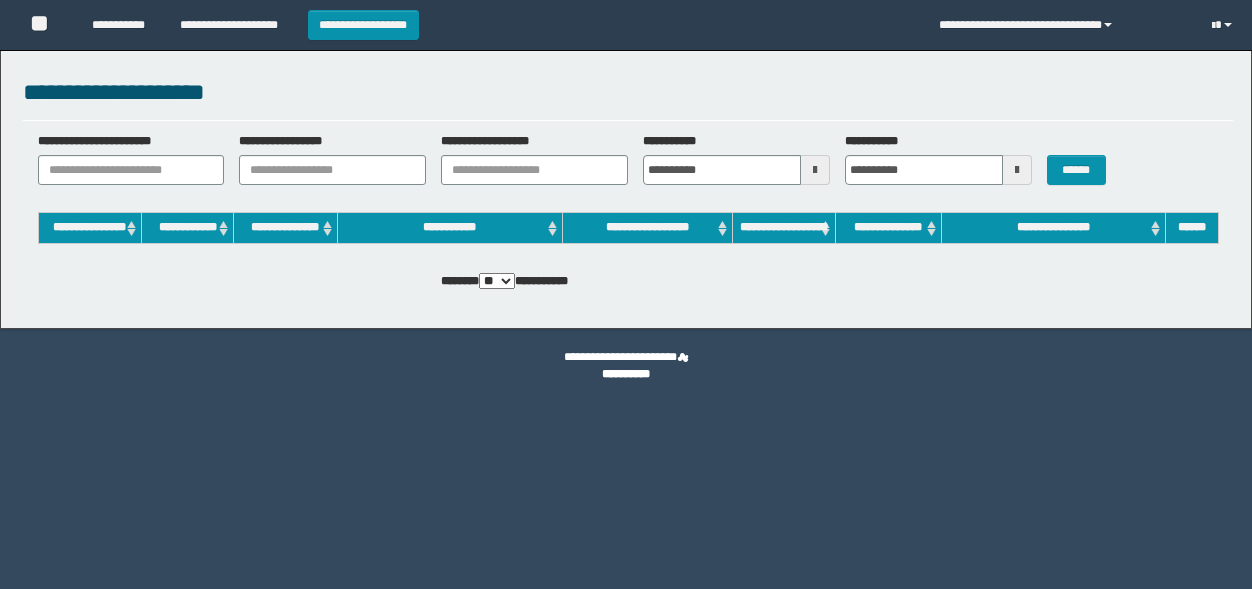 scroll, scrollTop: 0, scrollLeft: 0, axis: both 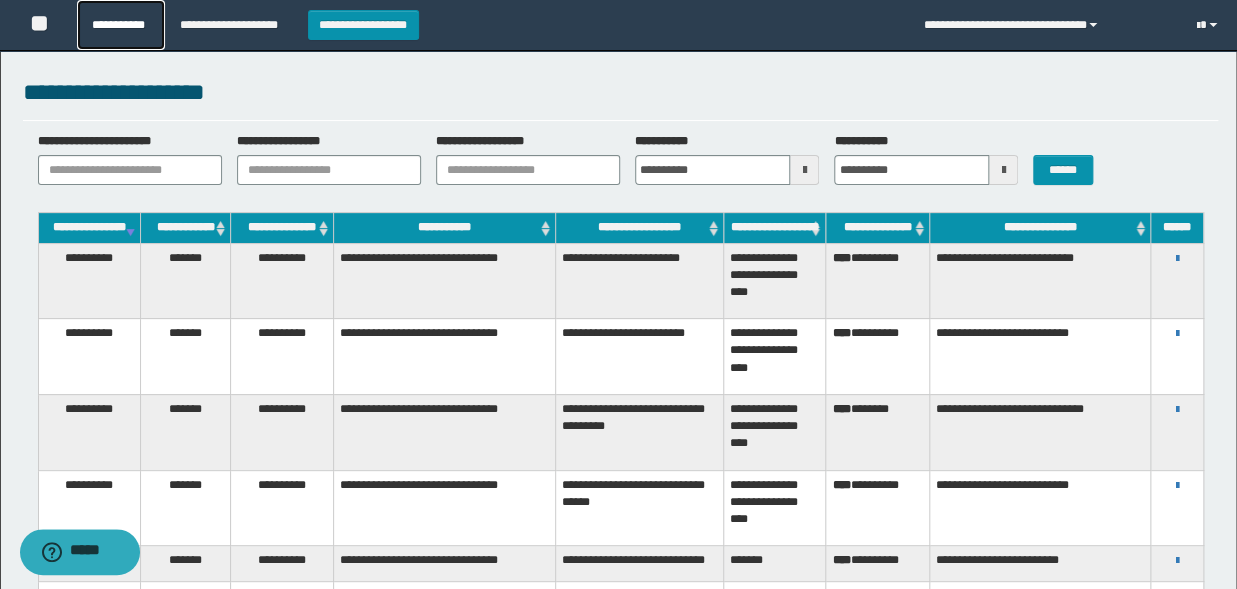 click on "**********" at bounding box center [121, 25] 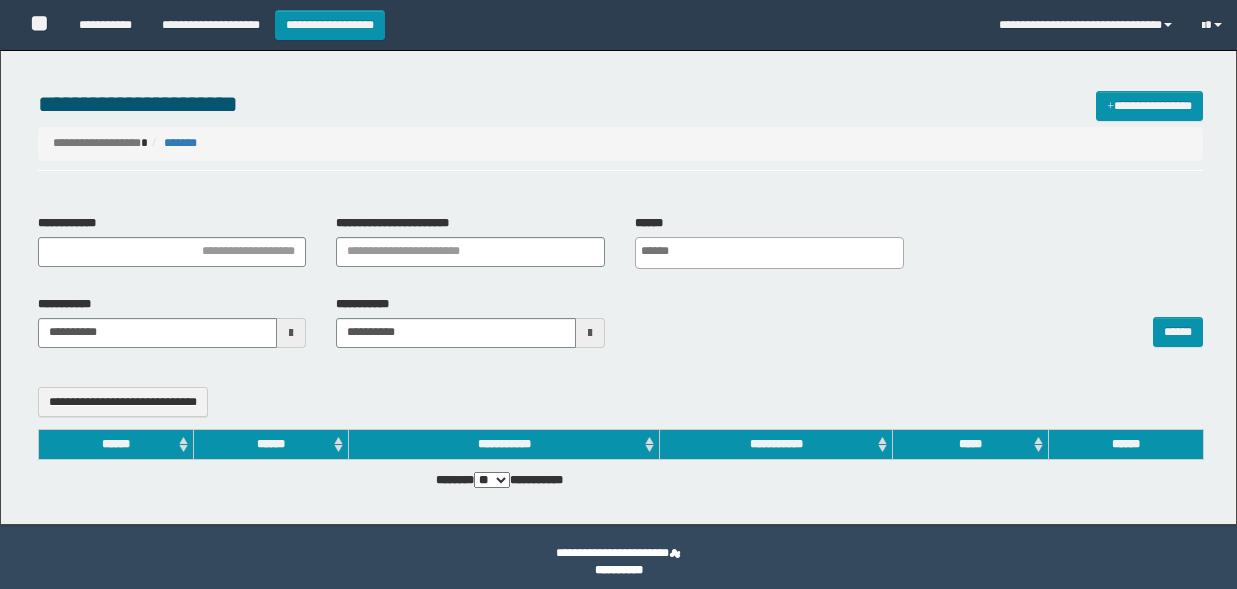 select 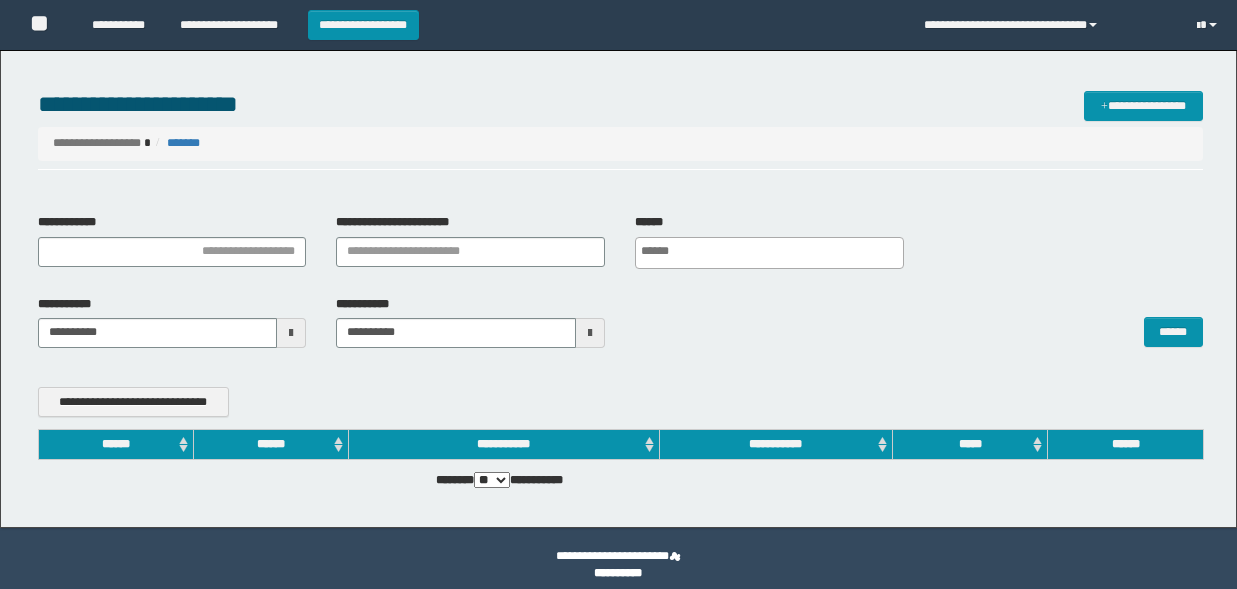 scroll, scrollTop: 0, scrollLeft: 0, axis: both 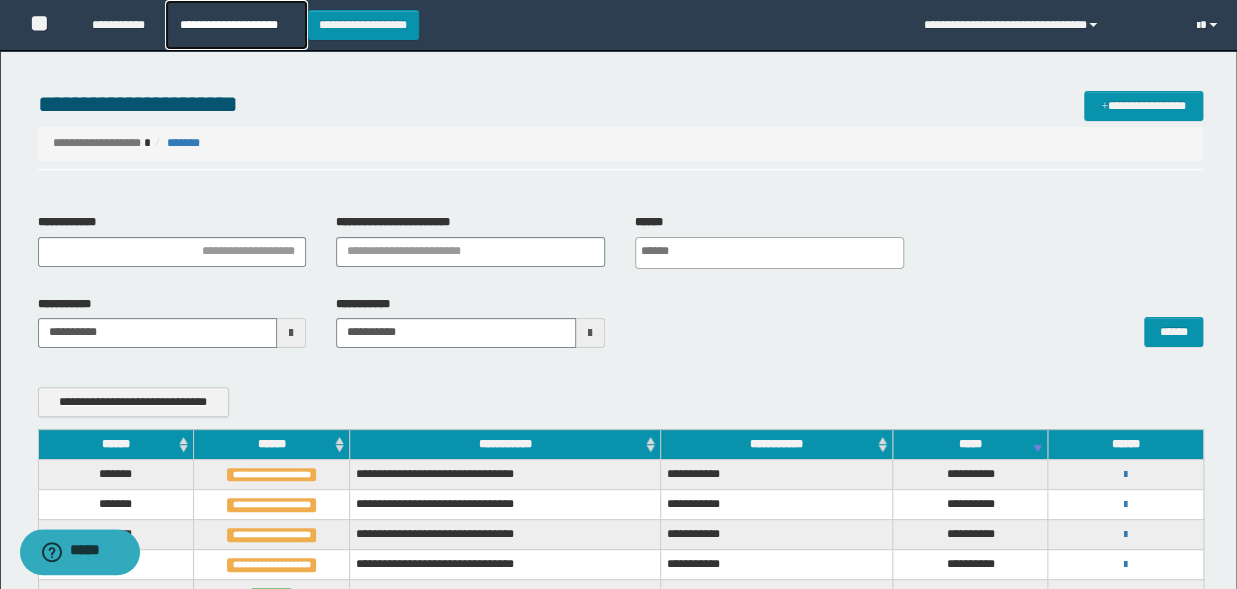 click on "**********" at bounding box center (236, 25) 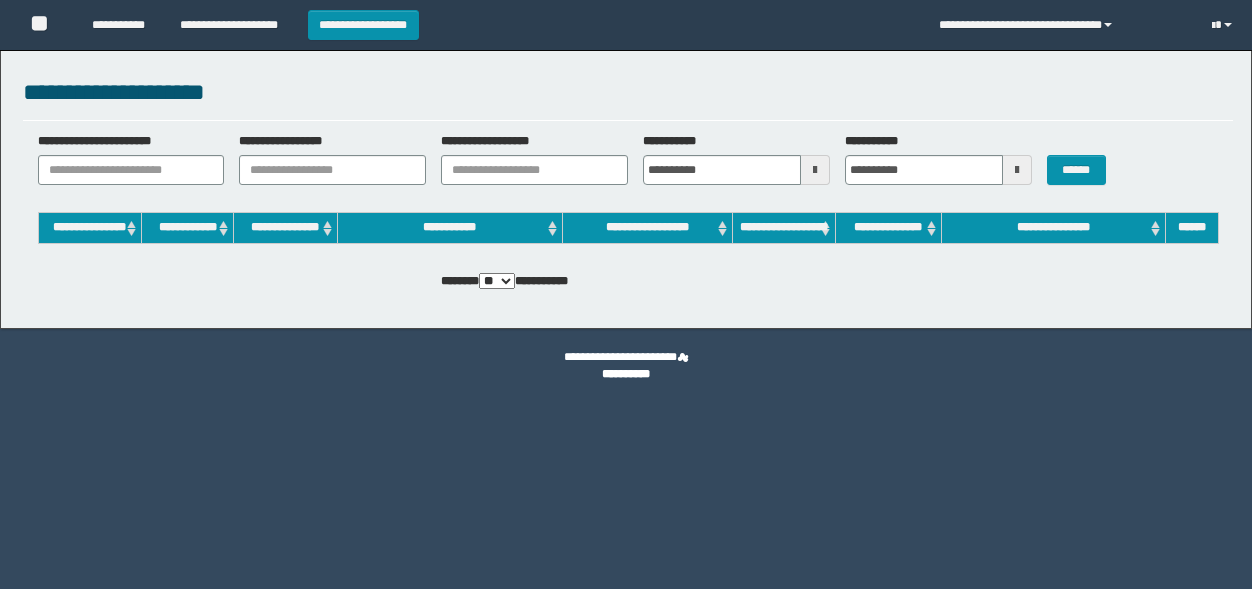 scroll, scrollTop: 0, scrollLeft: 0, axis: both 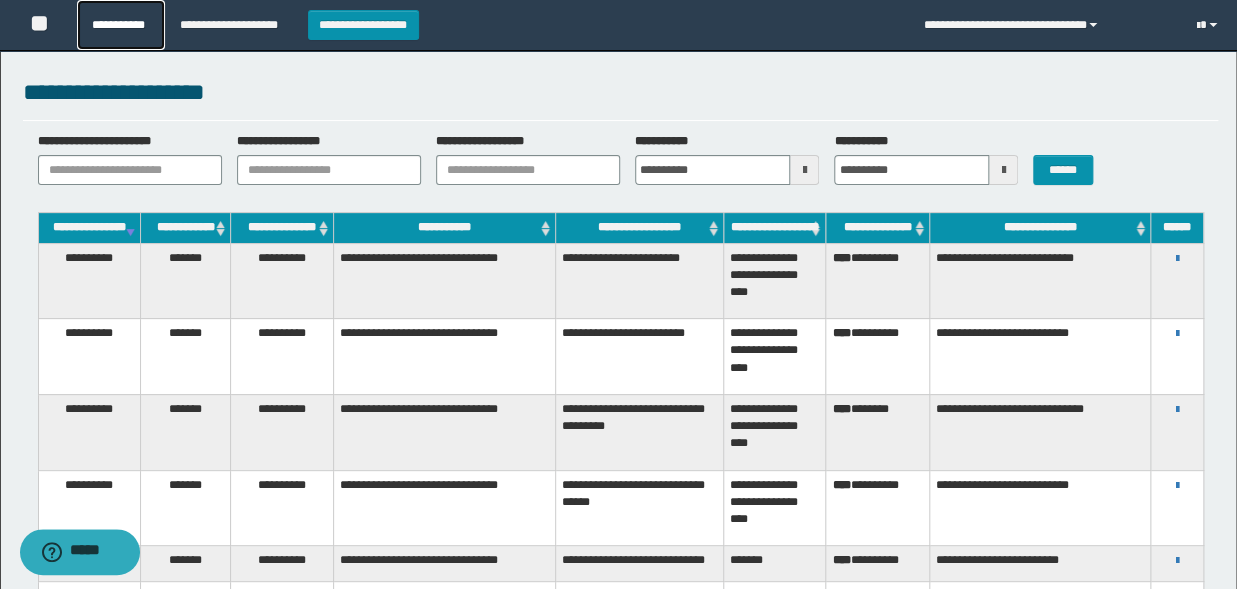 click on "**********" at bounding box center (121, 25) 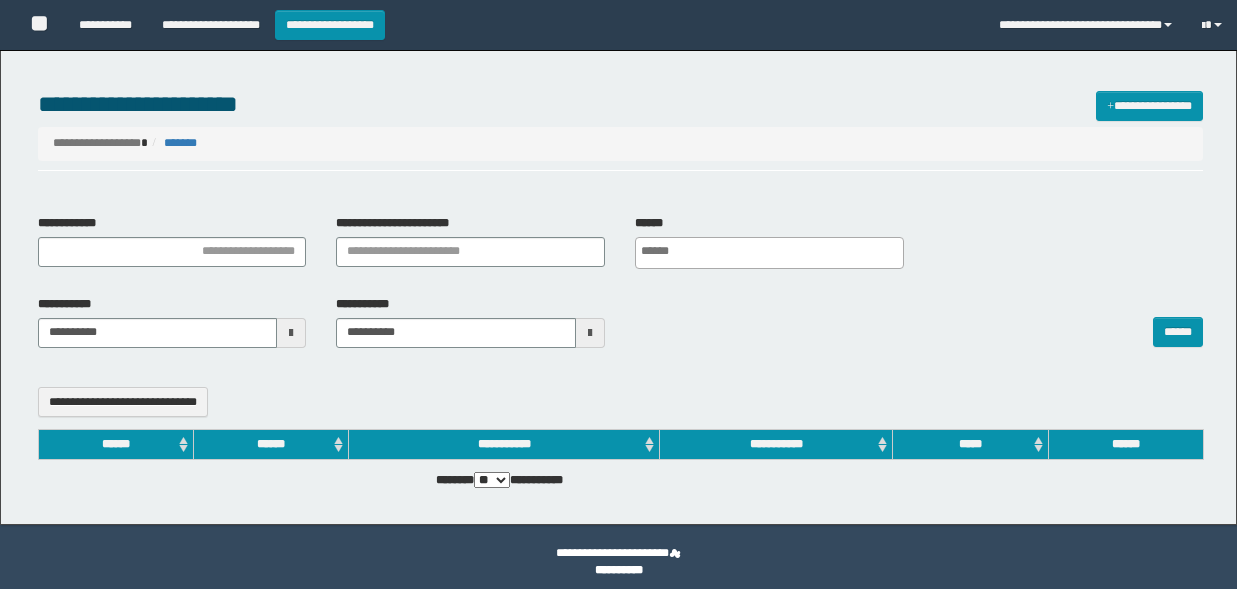 select 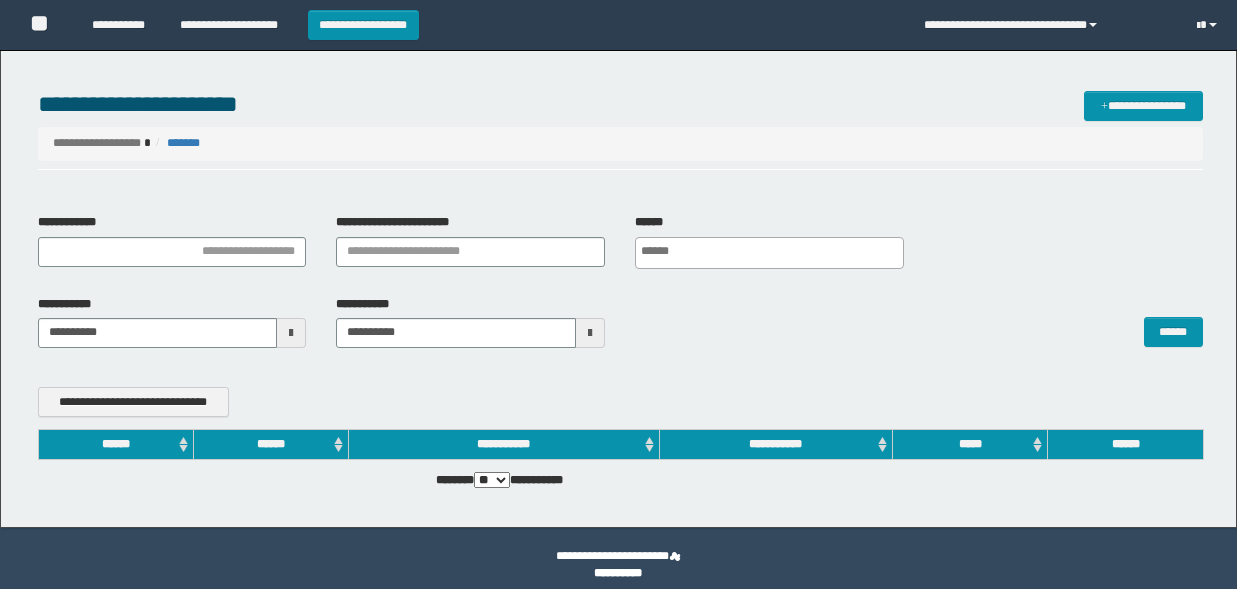 scroll, scrollTop: 0, scrollLeft: 0, axis: both 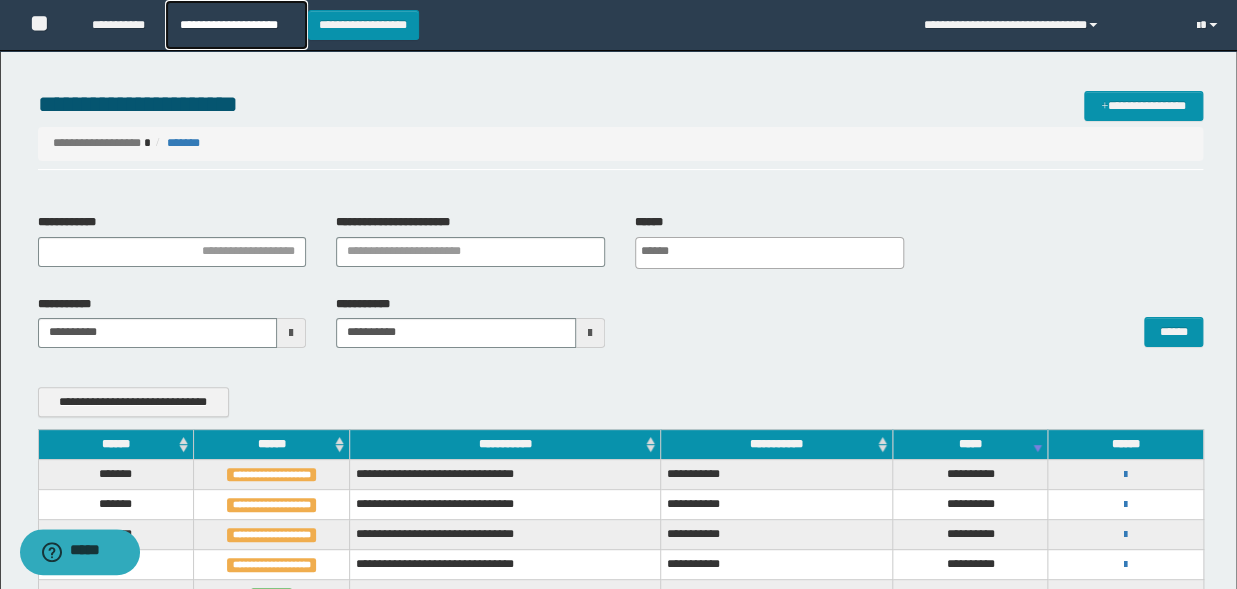 click on "**********" at bounding box center [236, 25] 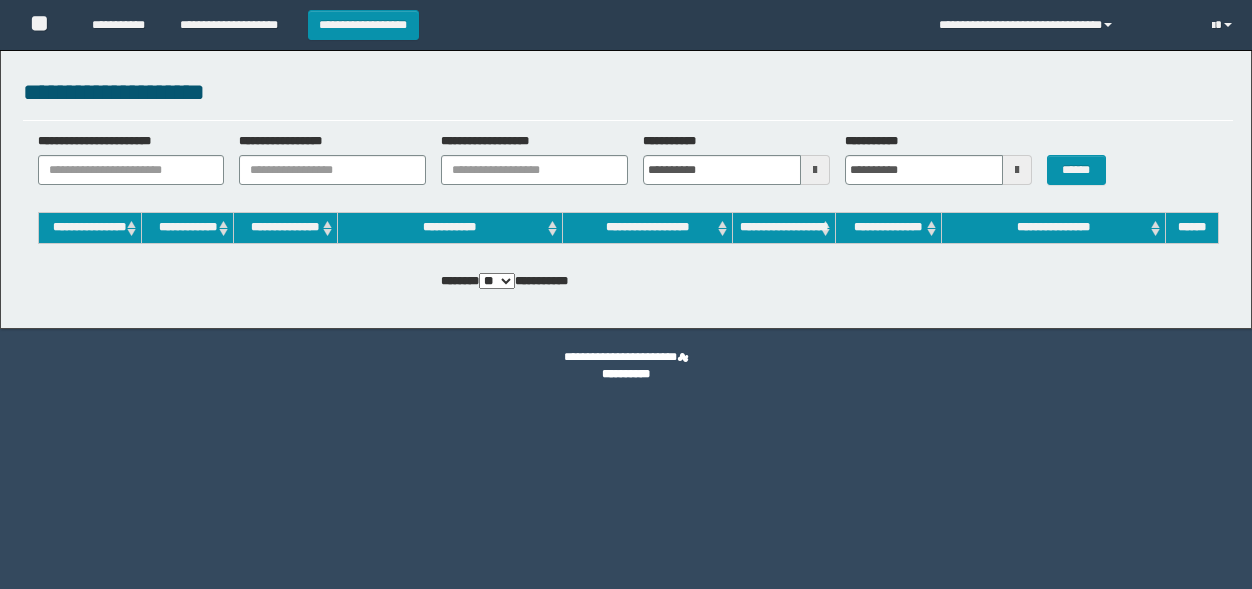 scroll, scrollTop: 0, scrollLeft: 0, axis: both 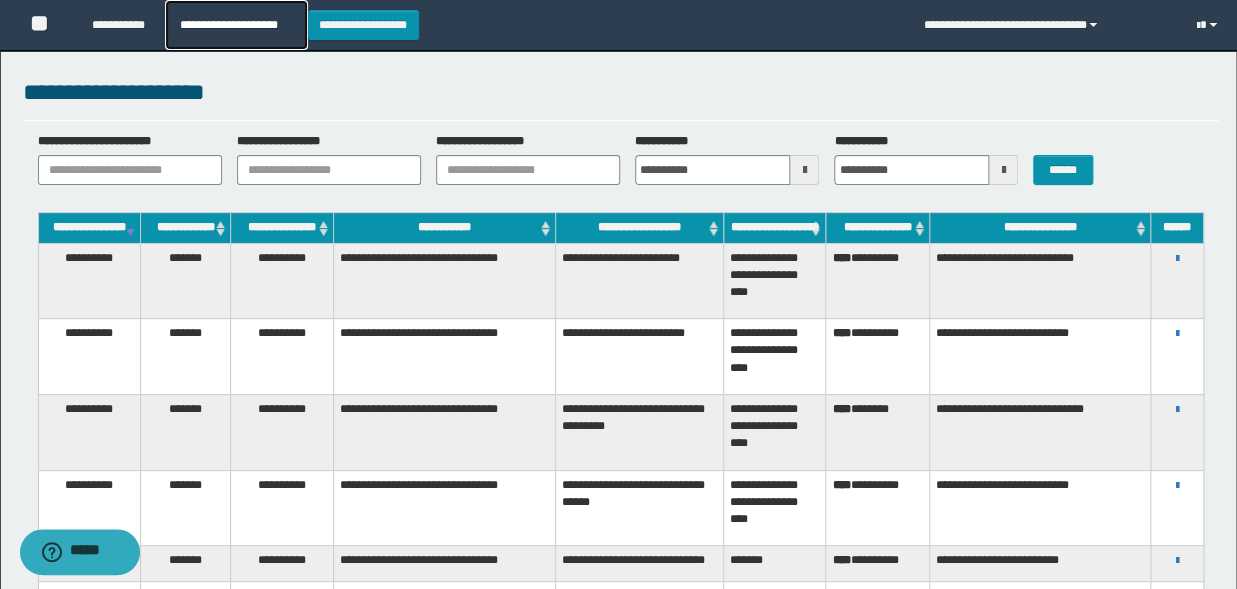 click on "**********" at bounding box center (236, 25) 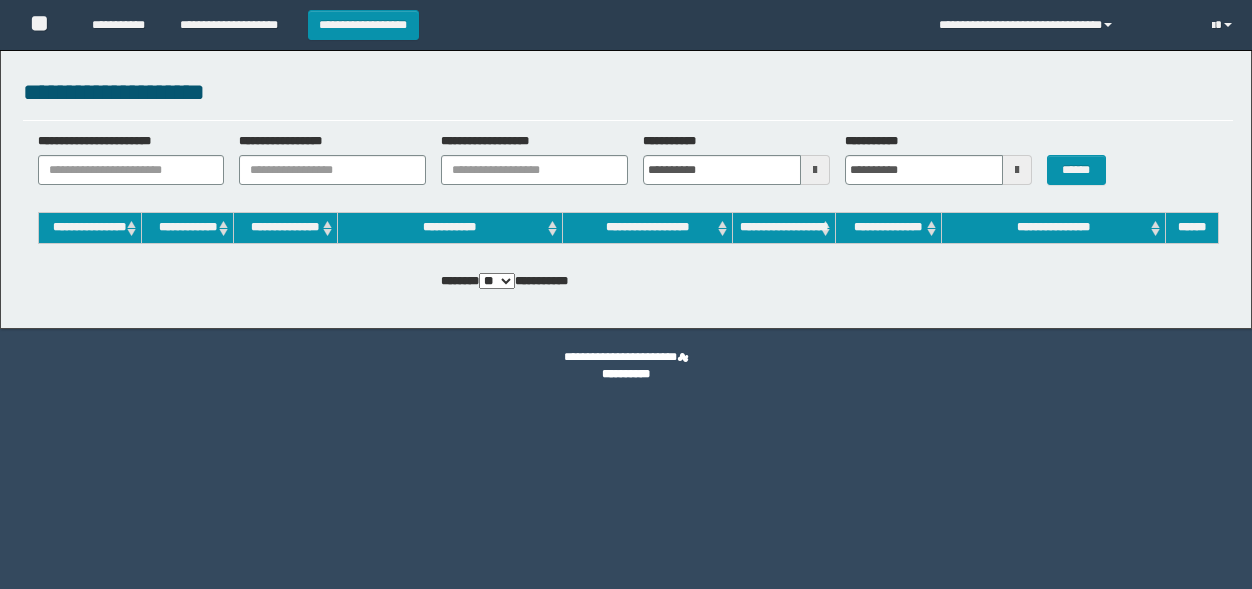 scroll, scrollTop: 0, scrollLeft: 0, axis: both 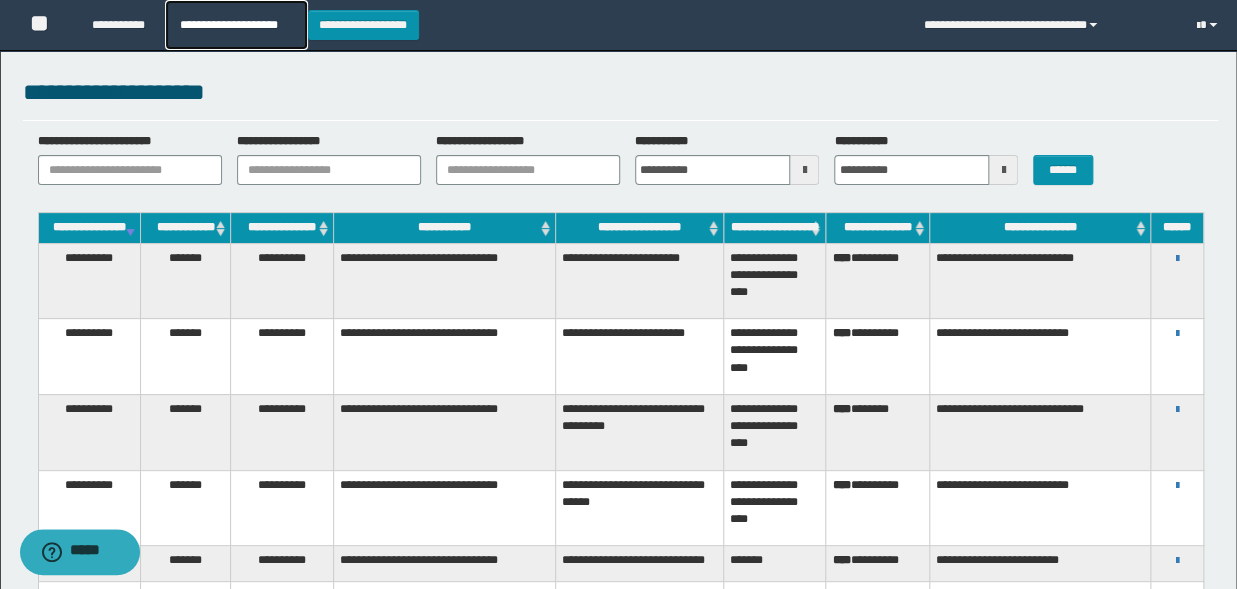 click on "**********" at bounding box center (236, 25) 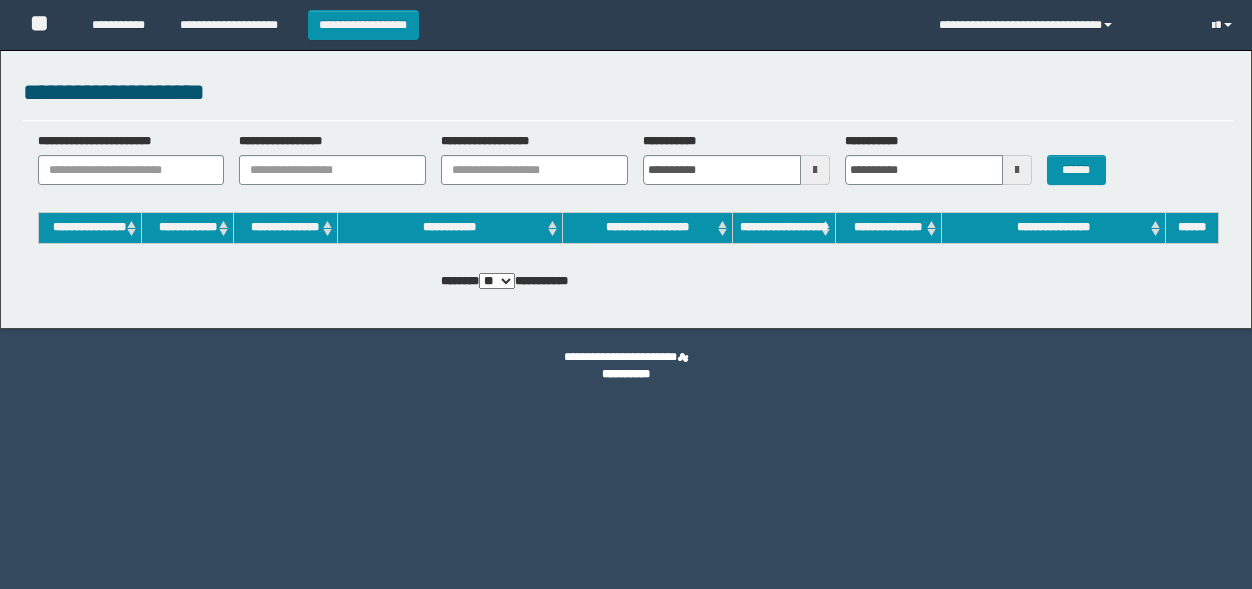 scroll, scrollTop: 0, scrollLeft: 0, axis: both 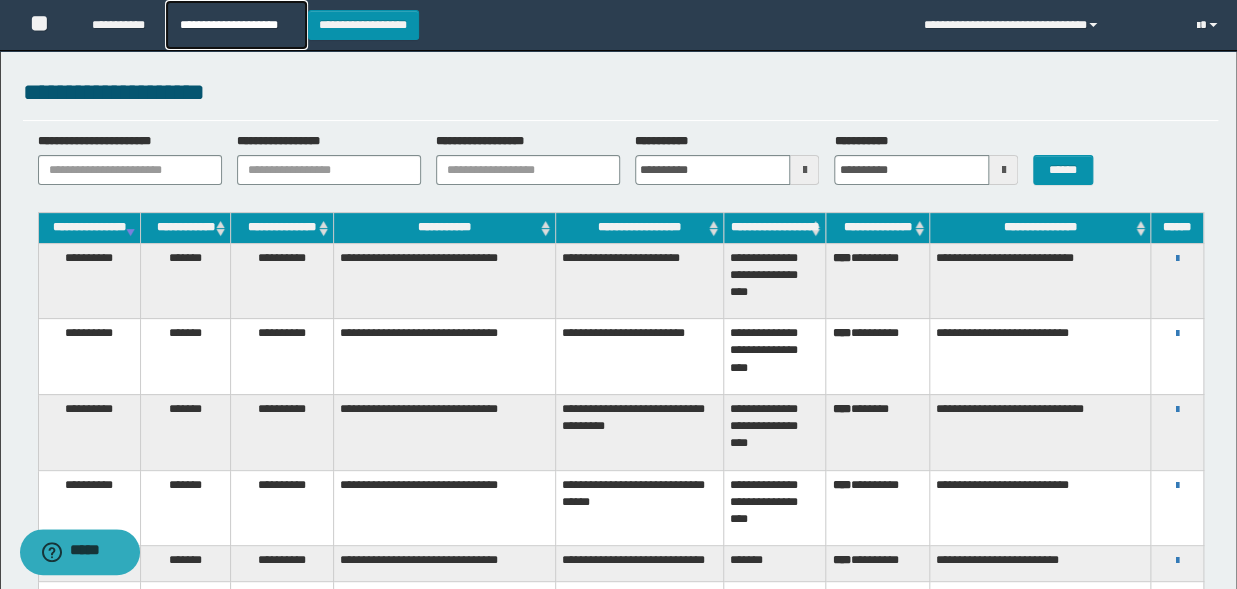 click on "**********" at bounding box center [236, 25] 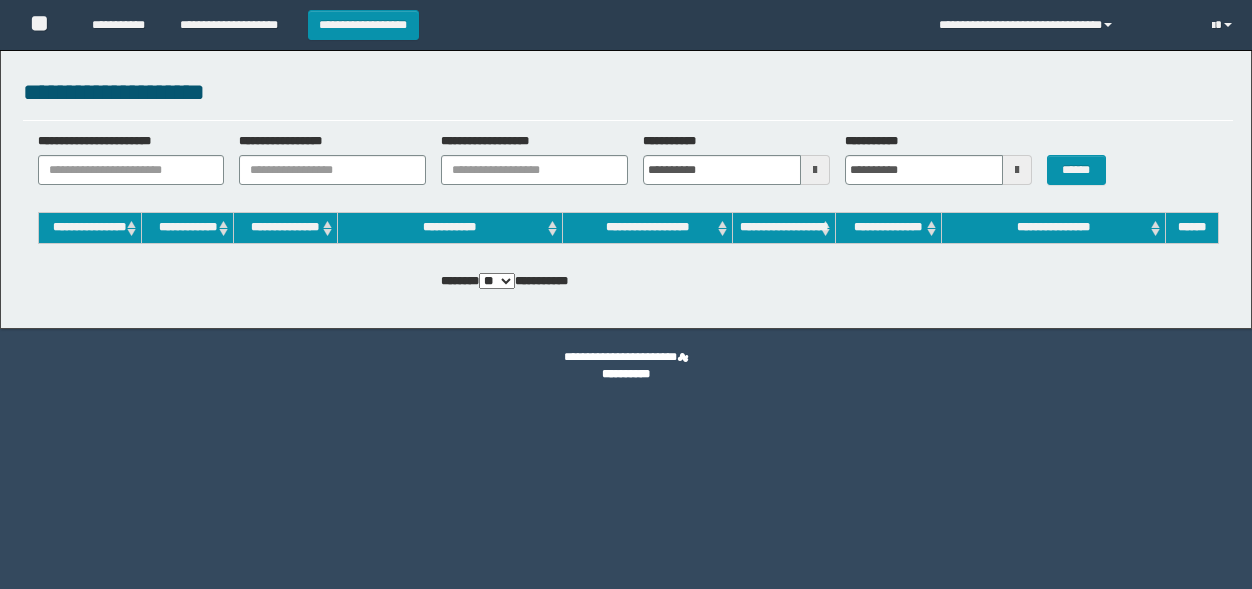 scroll, scrollTop: 0, scrollLeft: 0, axis: both 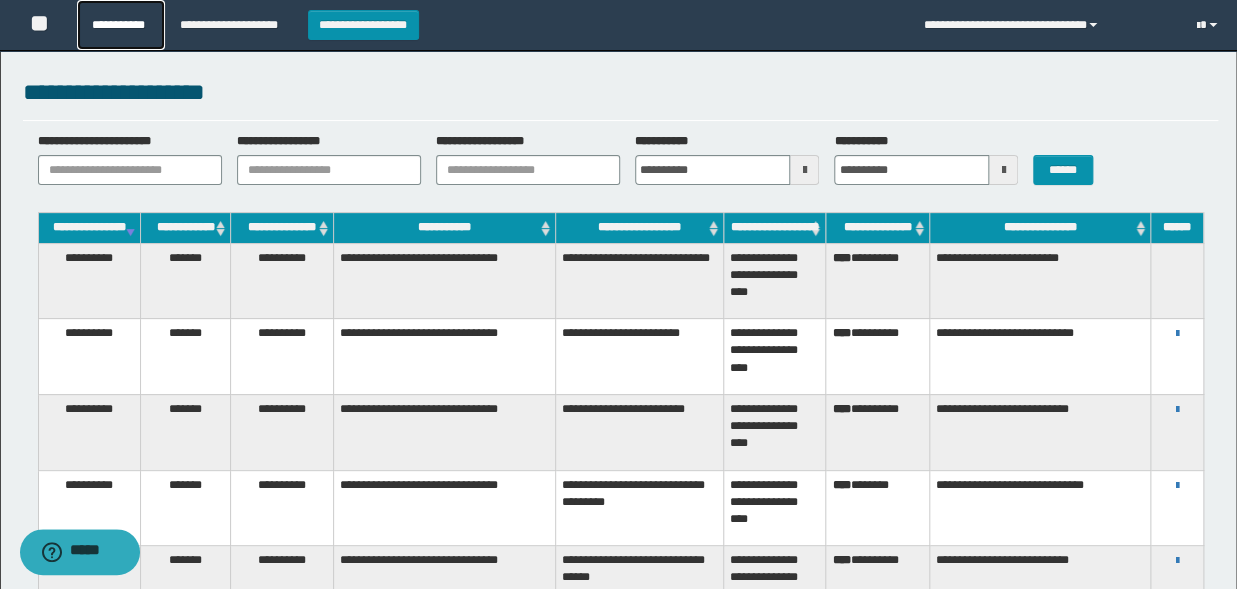 click on "**********" at bounding box center [121, 25] 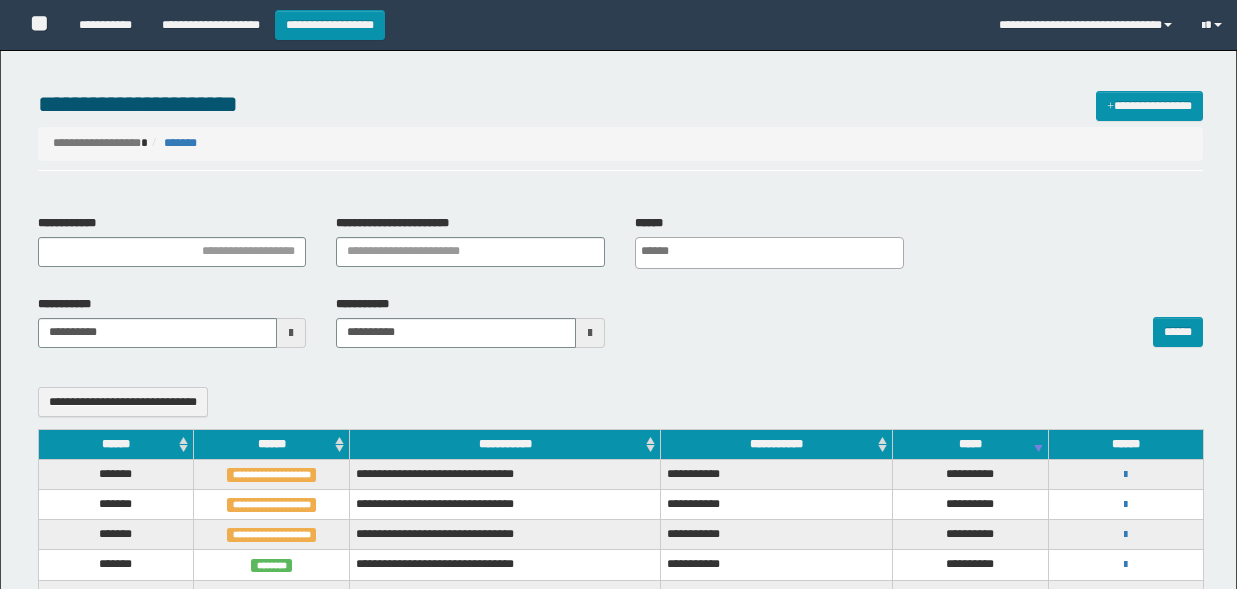 select 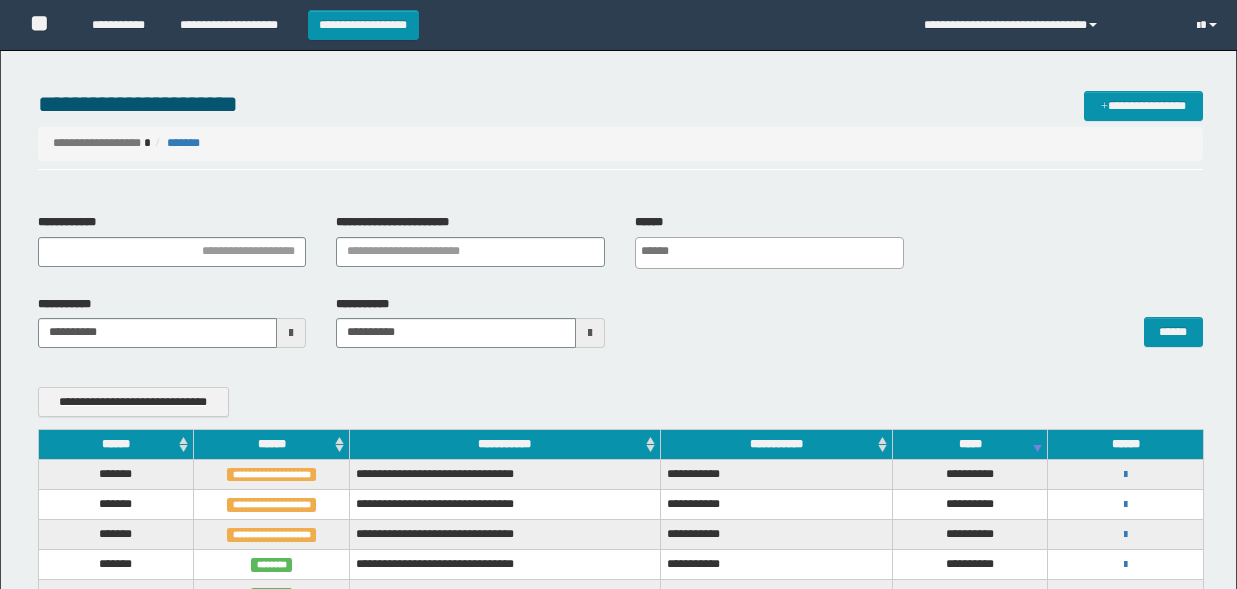 scroll, scrollTop: 0, scrollLeft: 0, axis: both 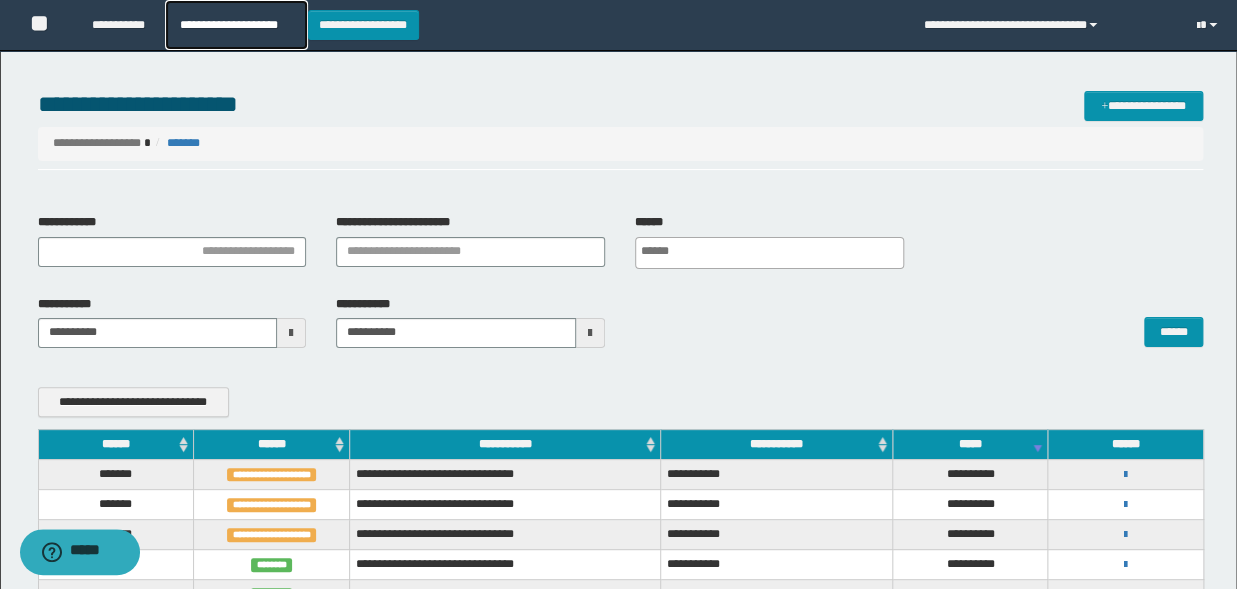 click on "**********" at bounding box center [236, 25] 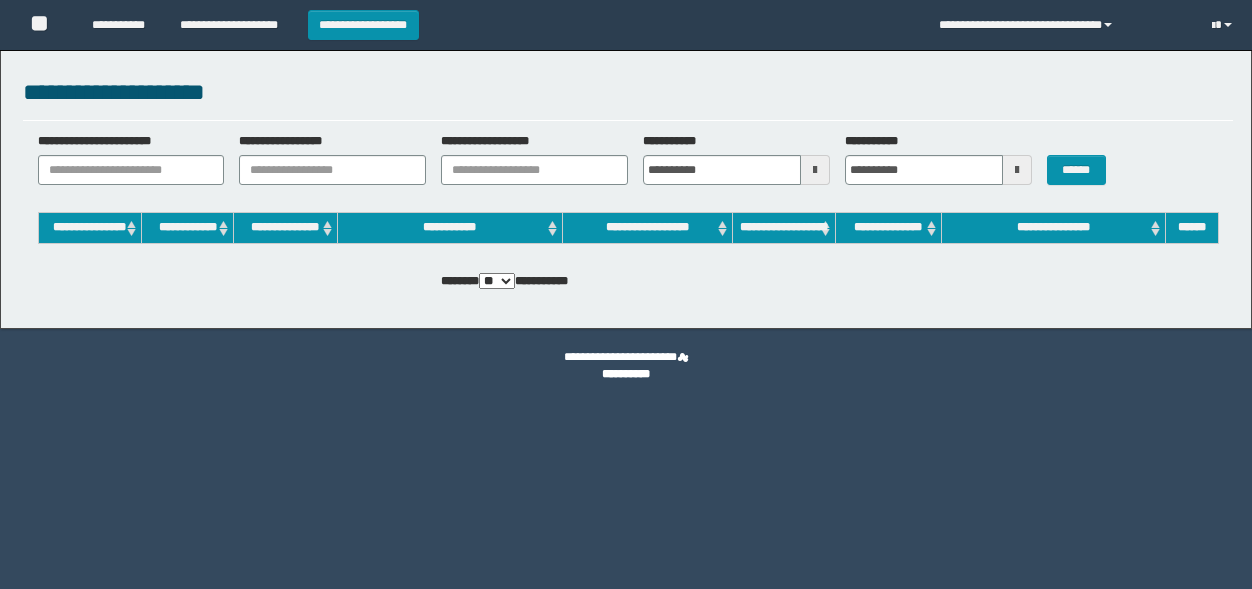 scroll, scrollTop: 0, scrollLeft: 0, axis: both 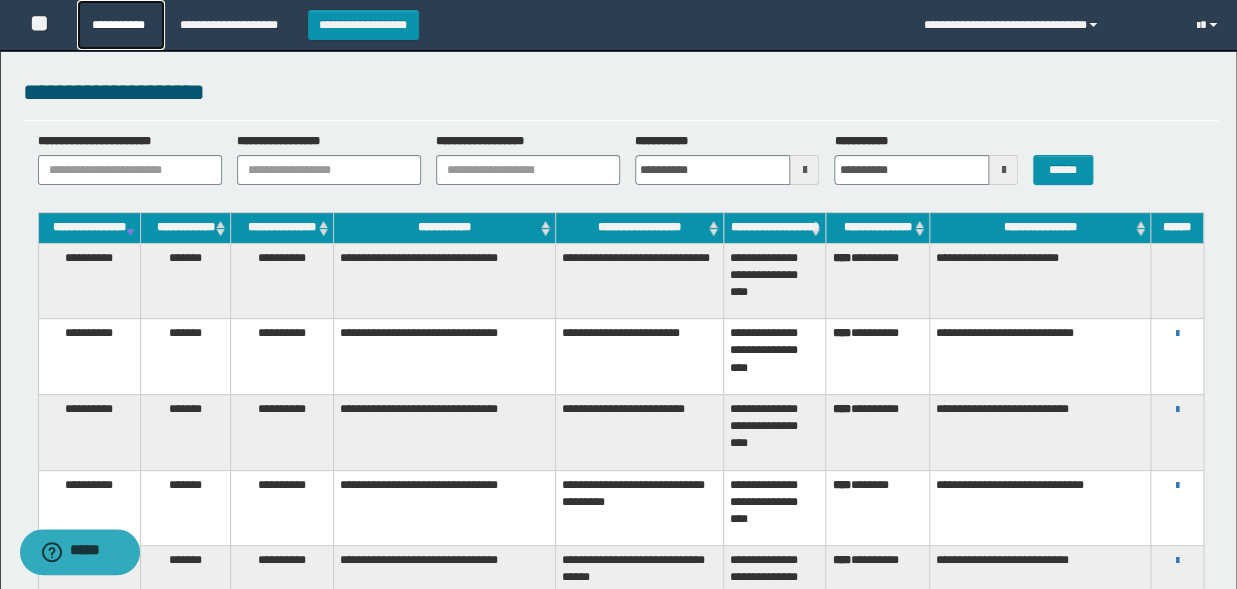 click on "**********" at bounding box center (121, 25) 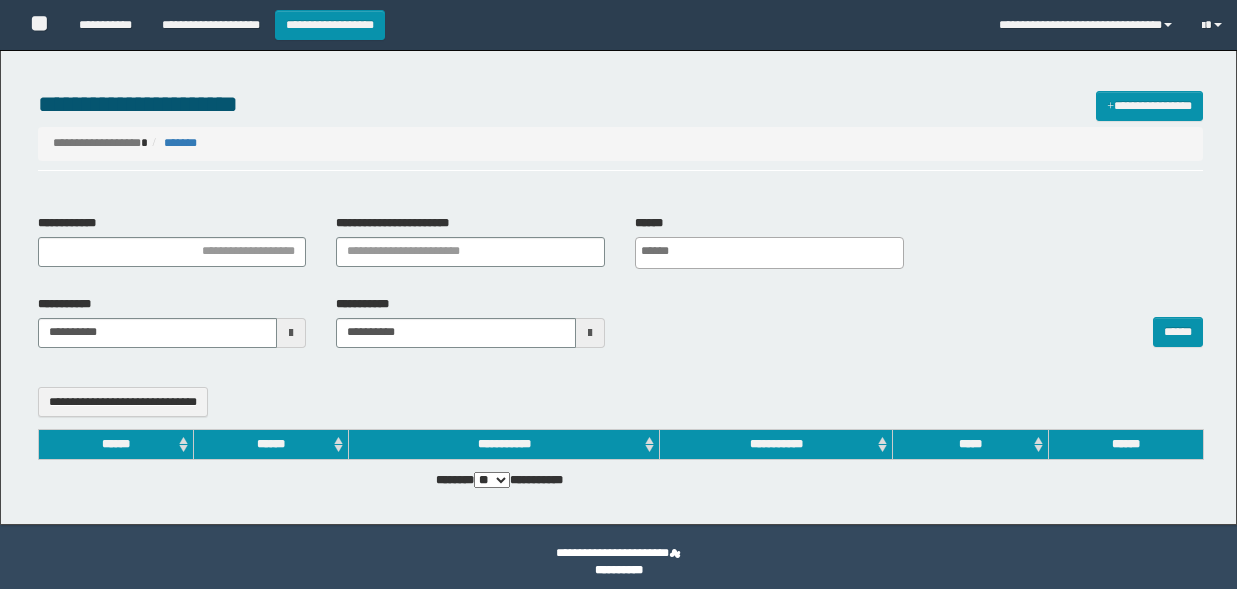 select 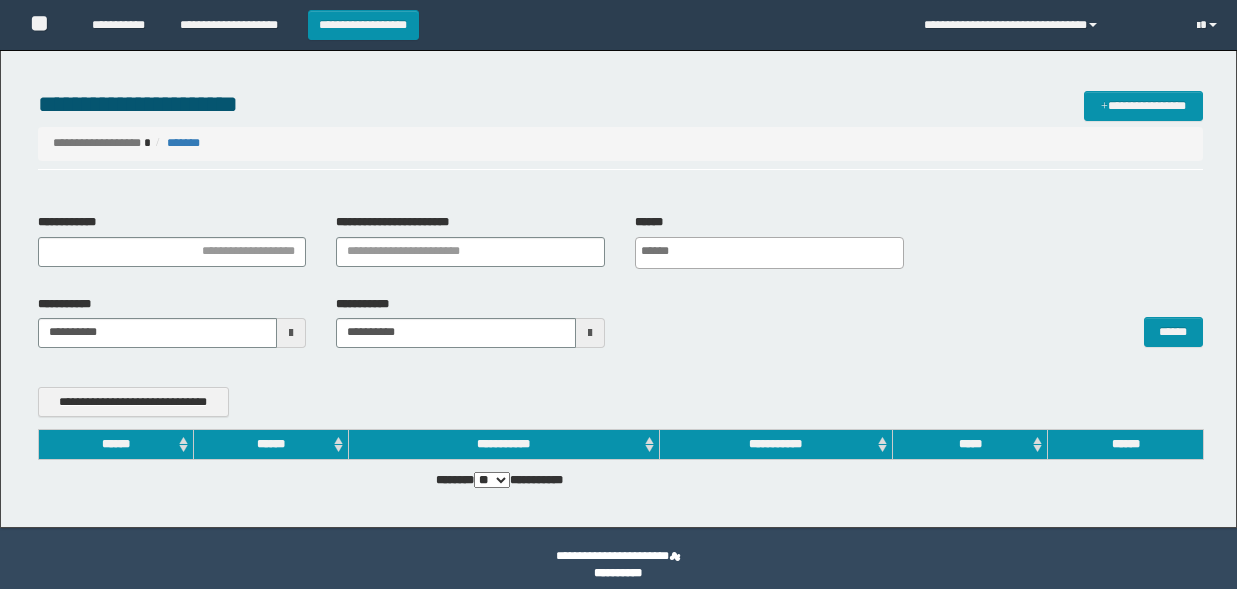 scroll, scrollTop: 0, scrollLeft: 0, axis: both 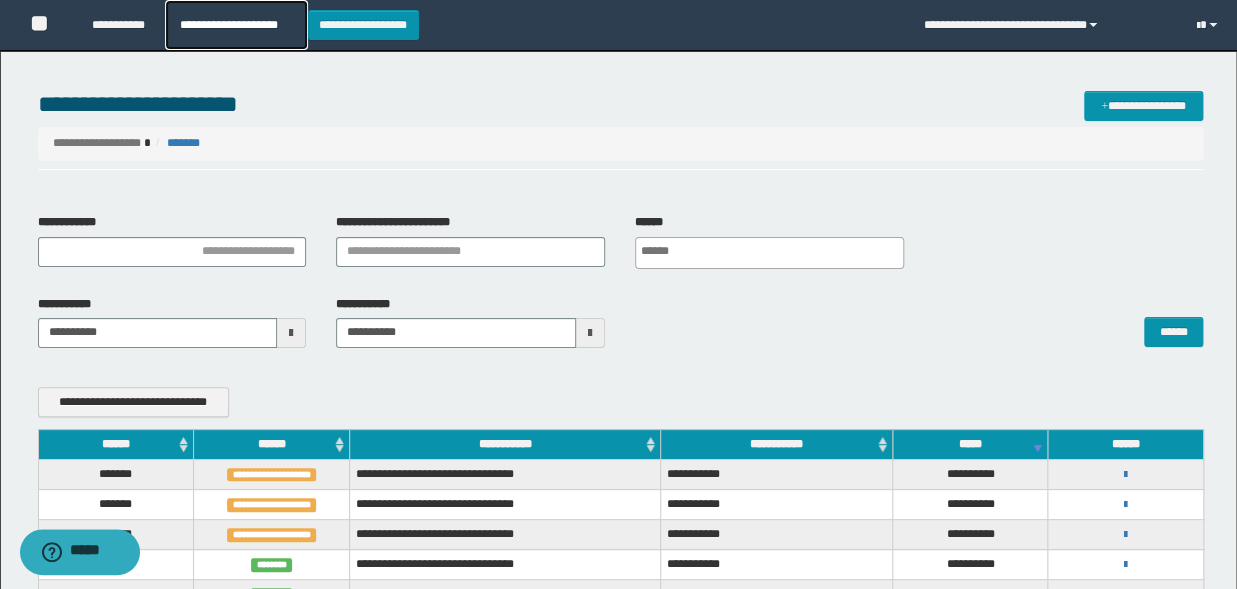 click on "**********" at bounding box center [236, 25] 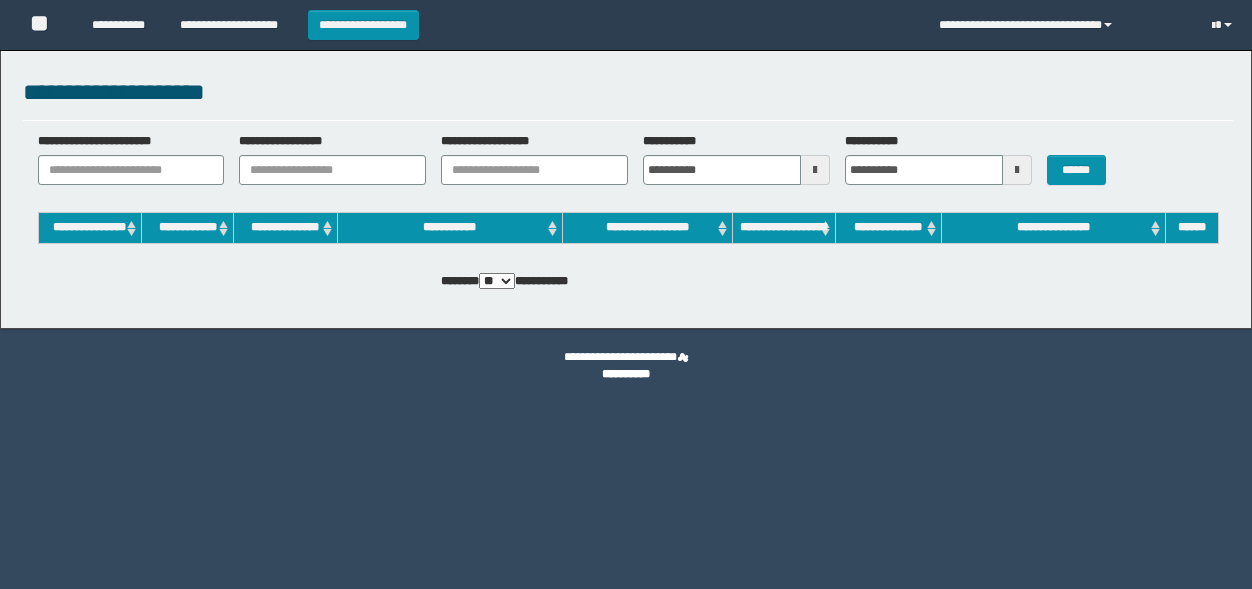 scroll, scrollTop: 0, scrollLeft: 0, axis: both 